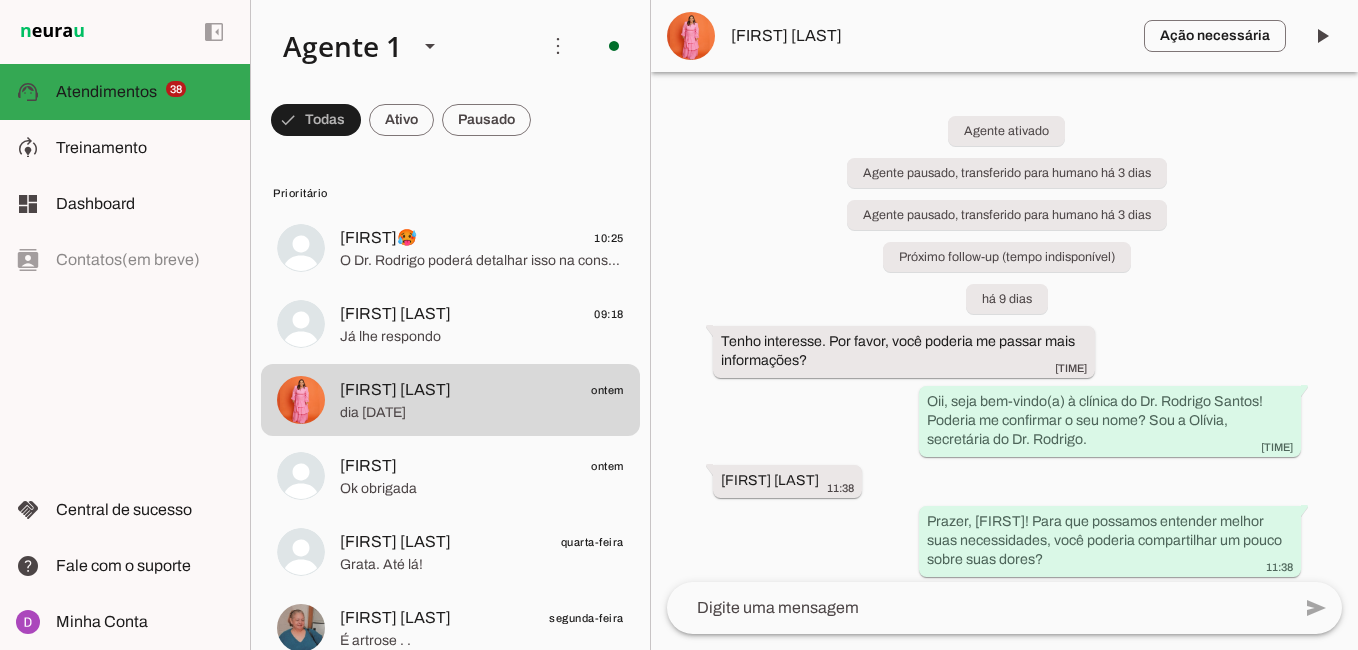scroll, scrollTop: 0, scrollLeft: 0, axis: both 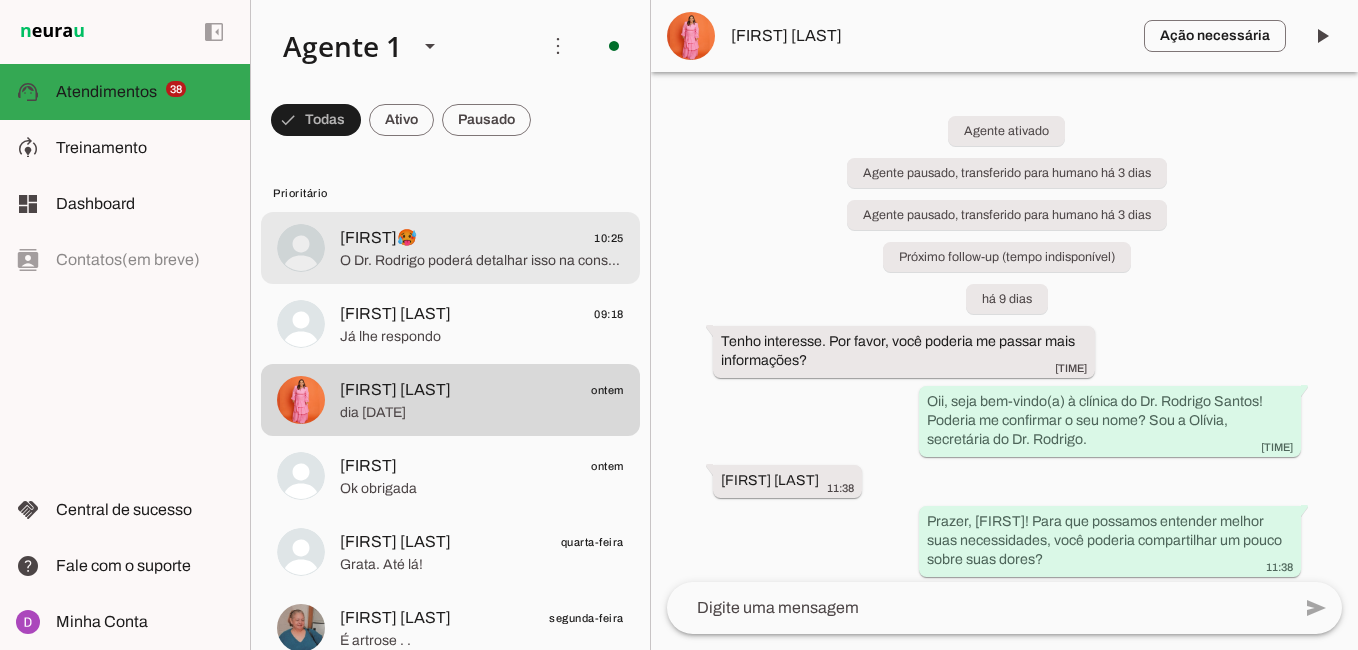 click on "O Dr. Rodrigo poderá detalhar isso na consulta! Posso ajudar a agendar para você garantir um atendimento personalizado?" 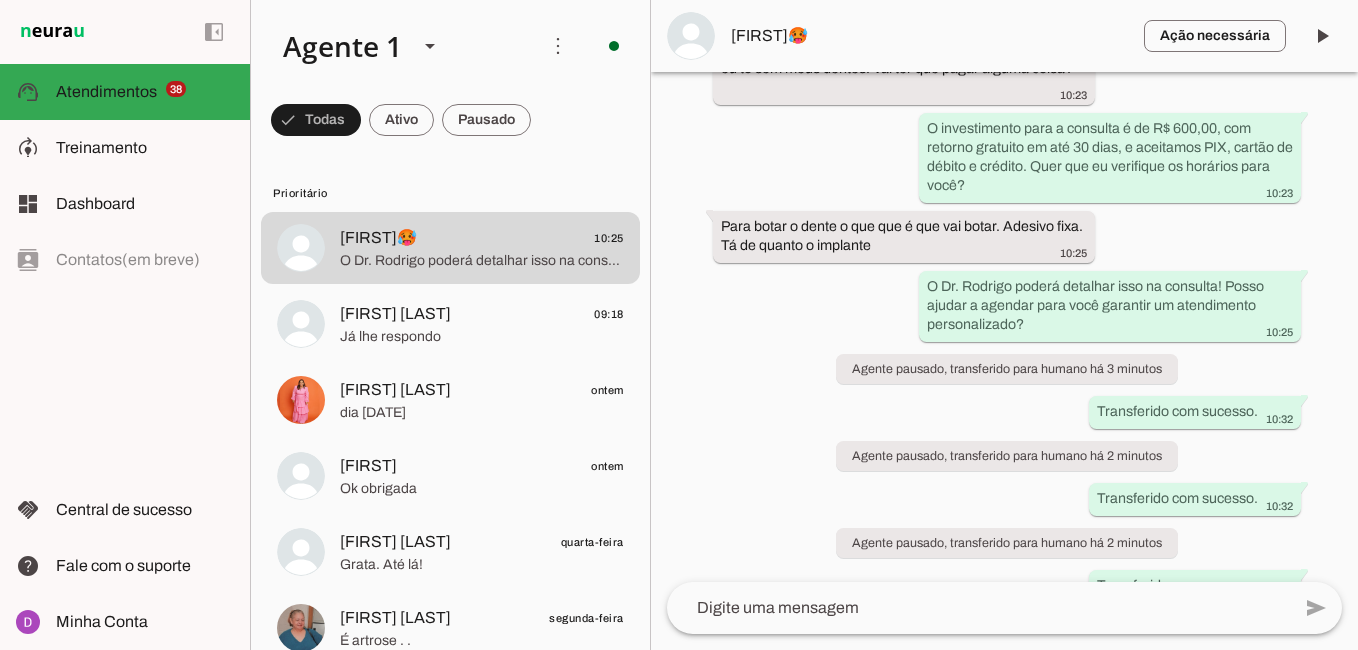 scroll, scrollTop: 1032, scrollLeft: 0, axis: vertical 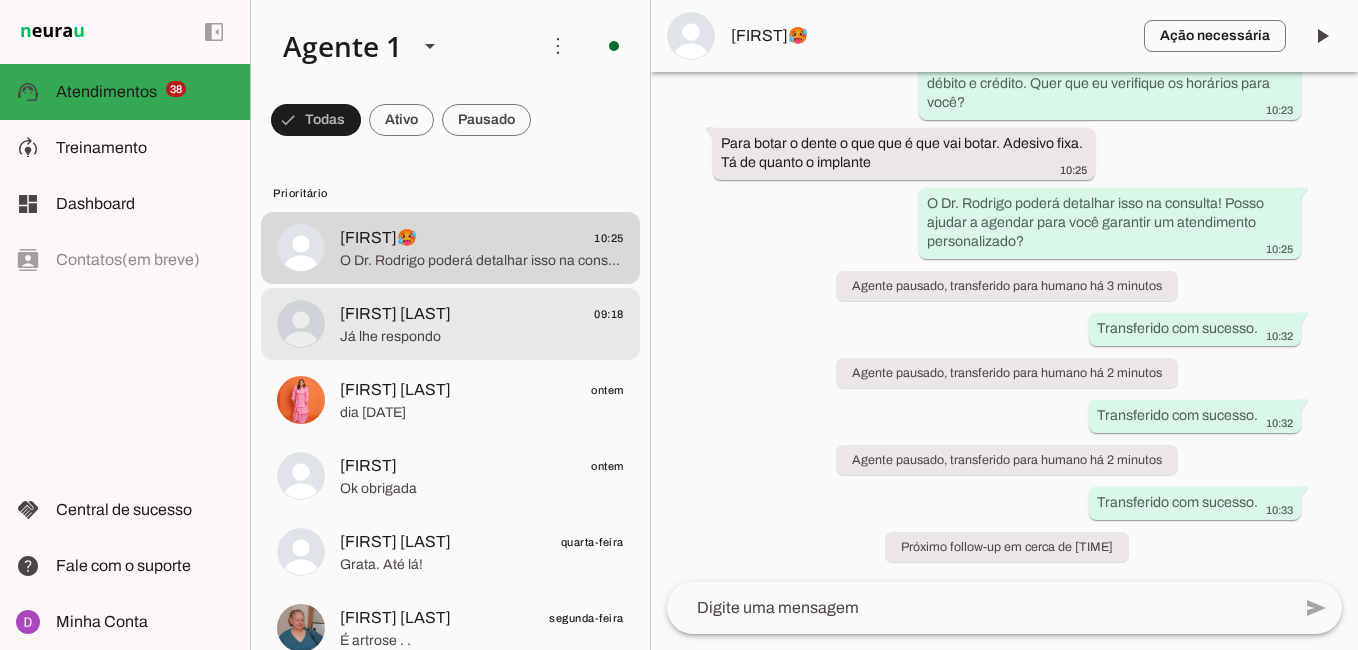 click on "[FIRST] [LAST]
[TIME]
Já lhe respondo" at bounding box center (450, 248) 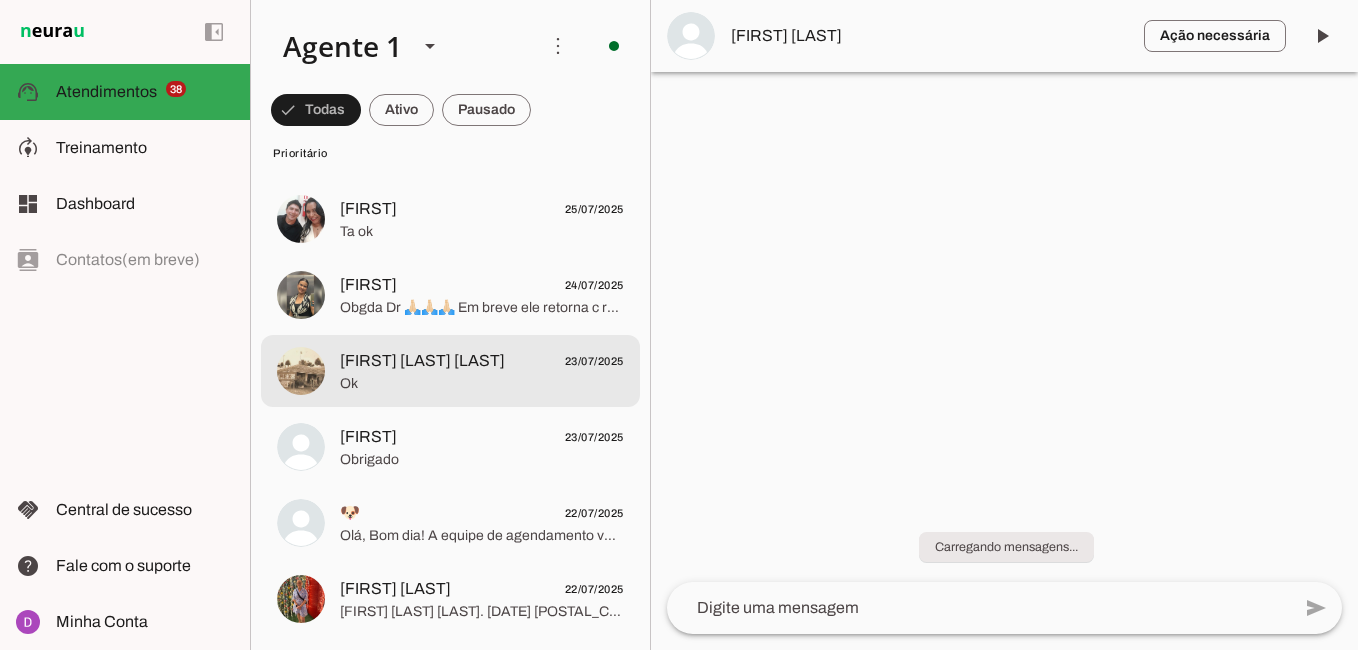 scroll, scrollTop: 1550, scrollLeft: 0, axis: vertical 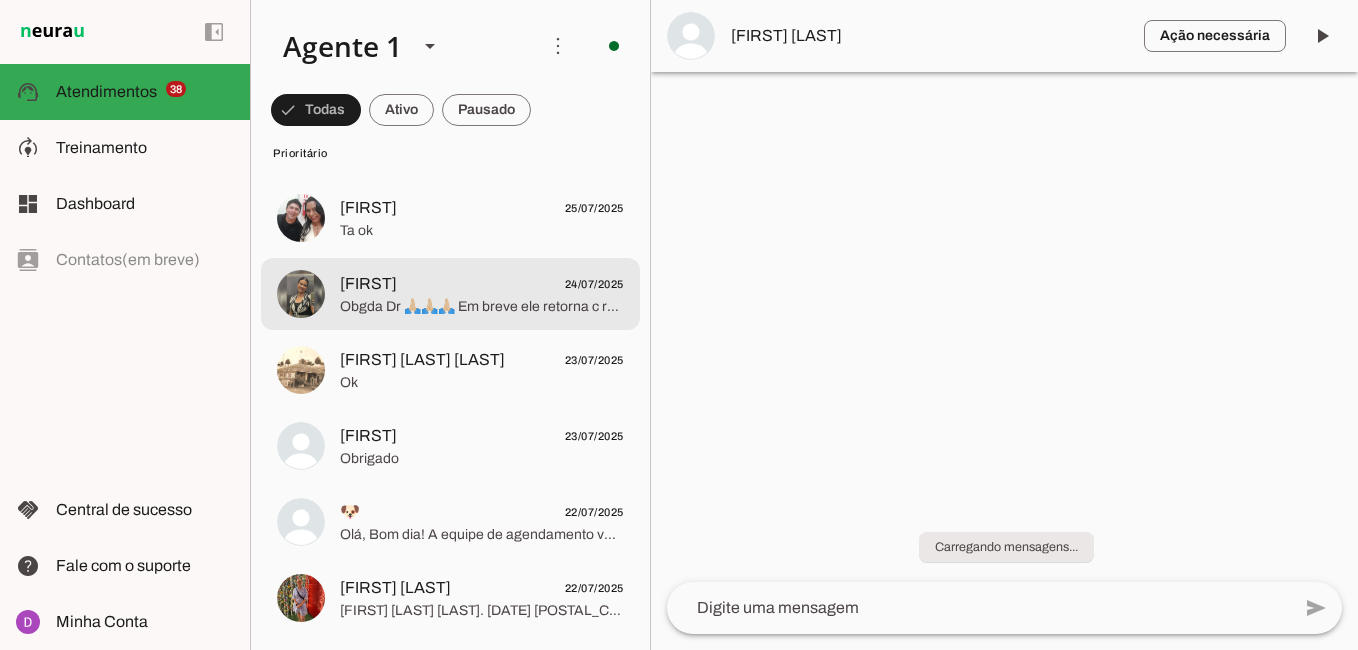 click on "Obgda Dr 🙏🏻🙏🏻🙏🏻
Em breve ele retorna c resultado" 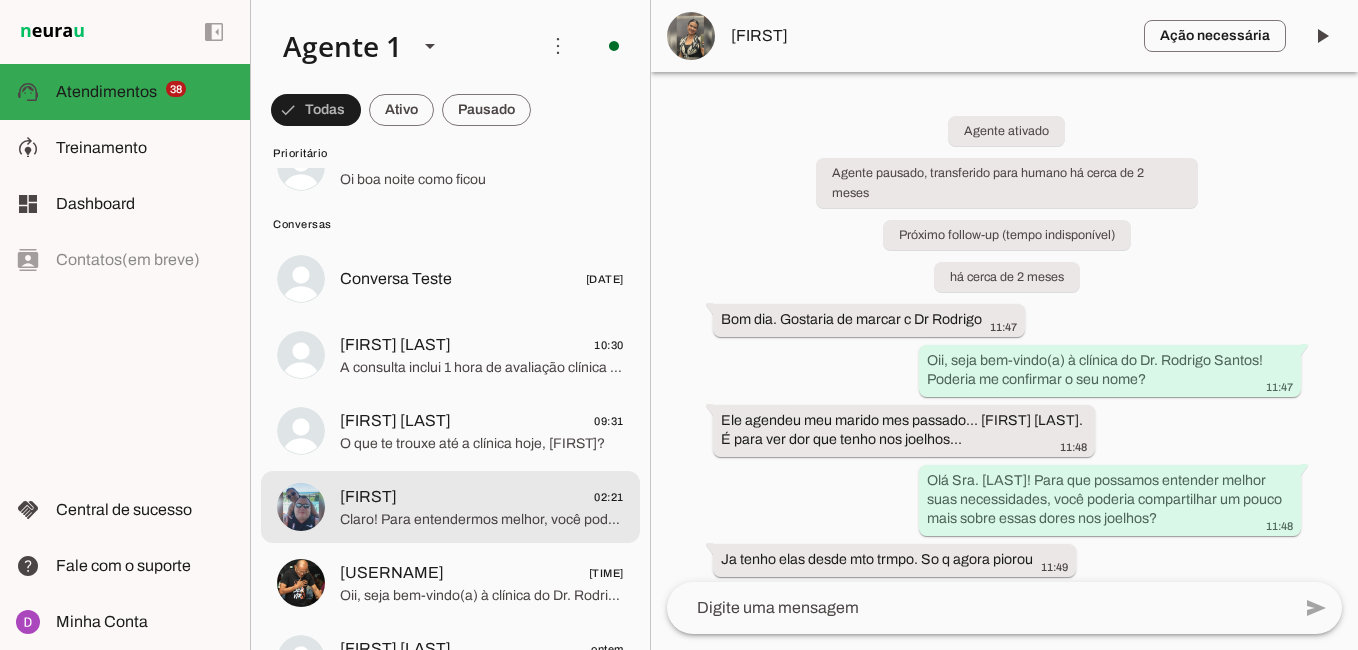 scroll, scrollTop: 3116, scrollLeft: 0, axis: vertical 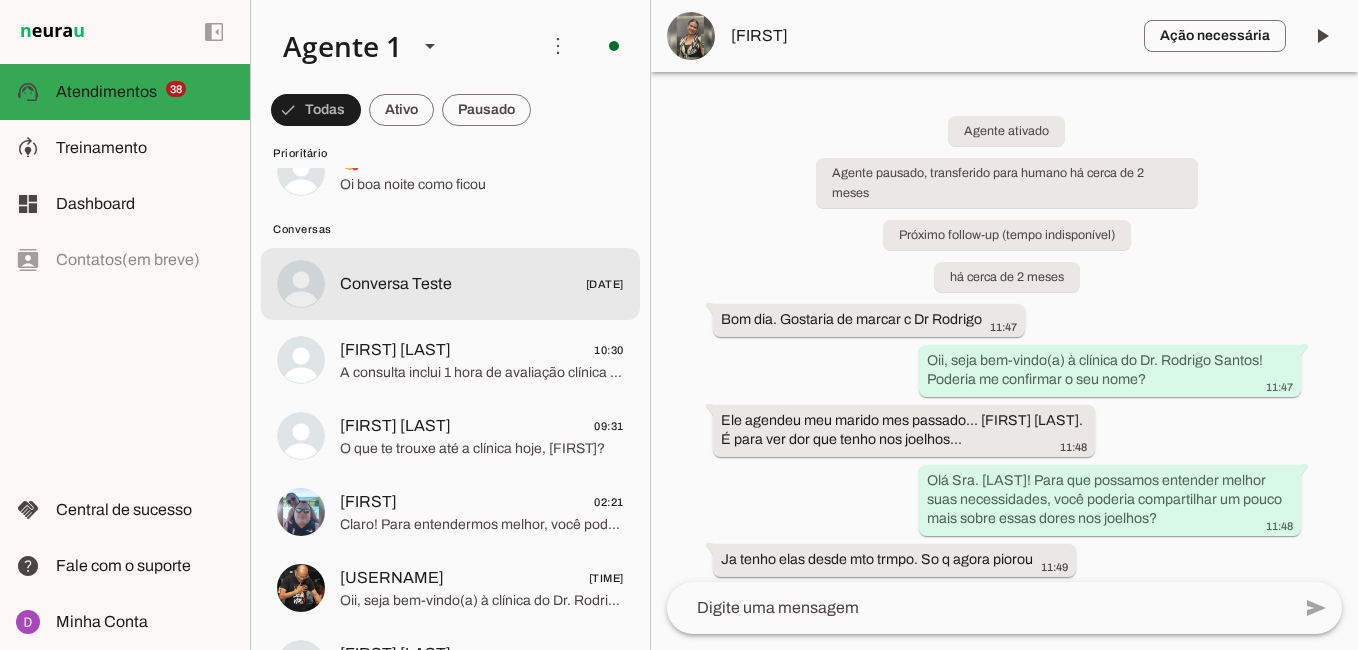 click on "Conversa Teste" 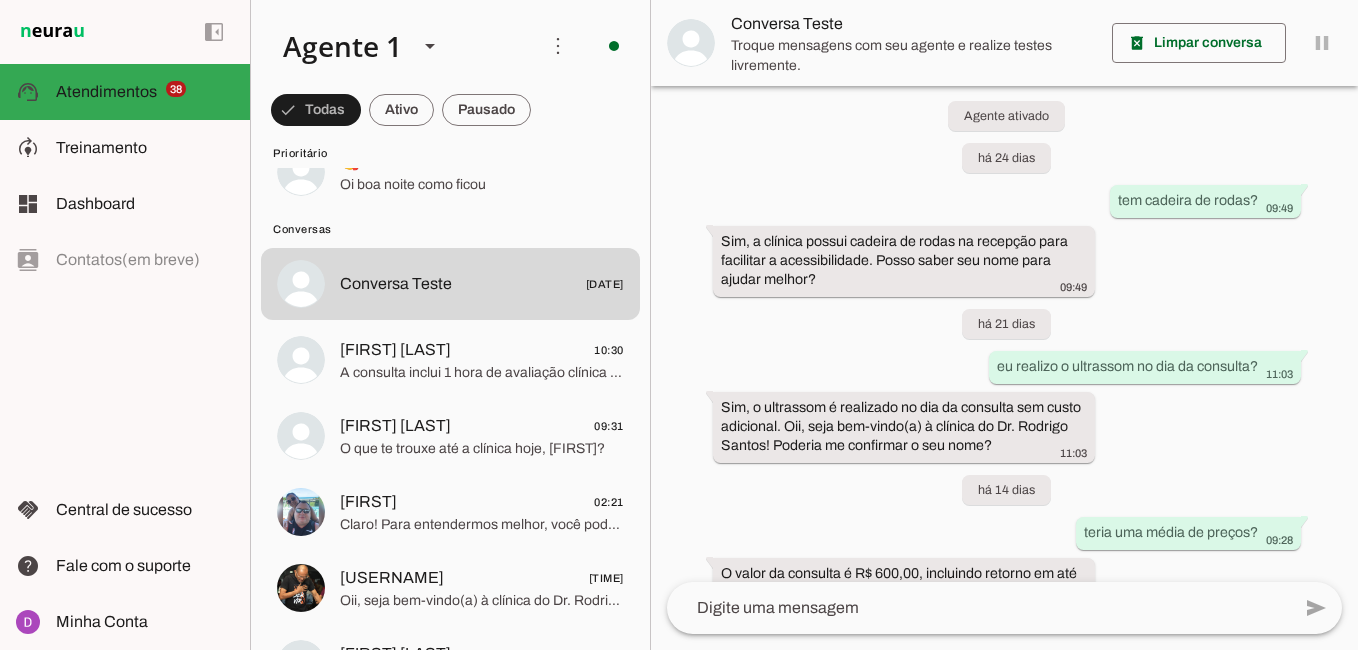scroll, scrollTop: 0, scrollLeft: 0, axis: both 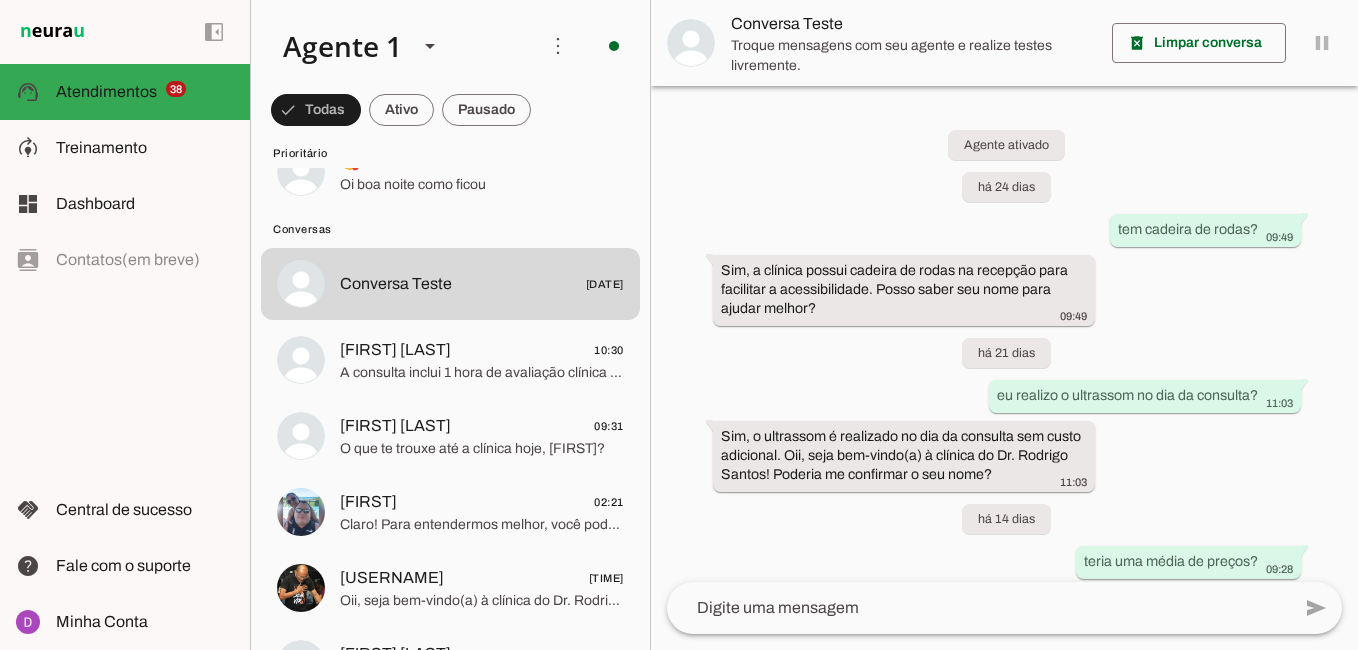 click 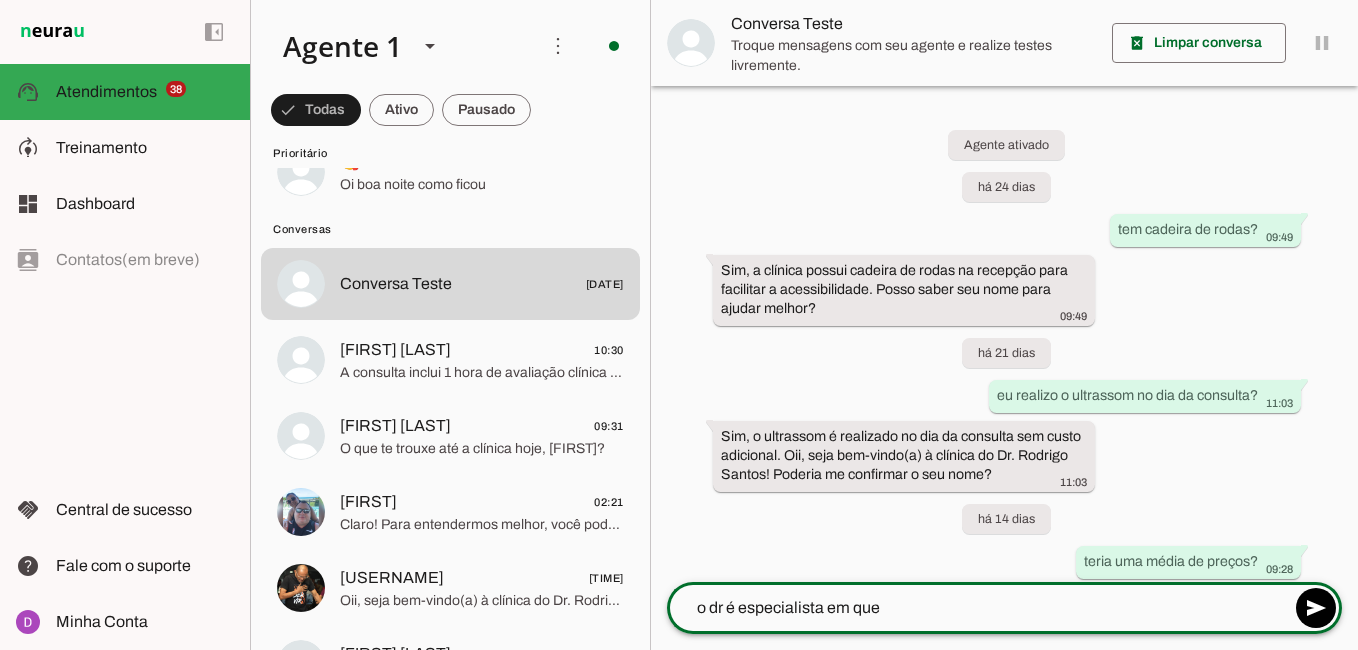 type on "o dr é especialista em que?" 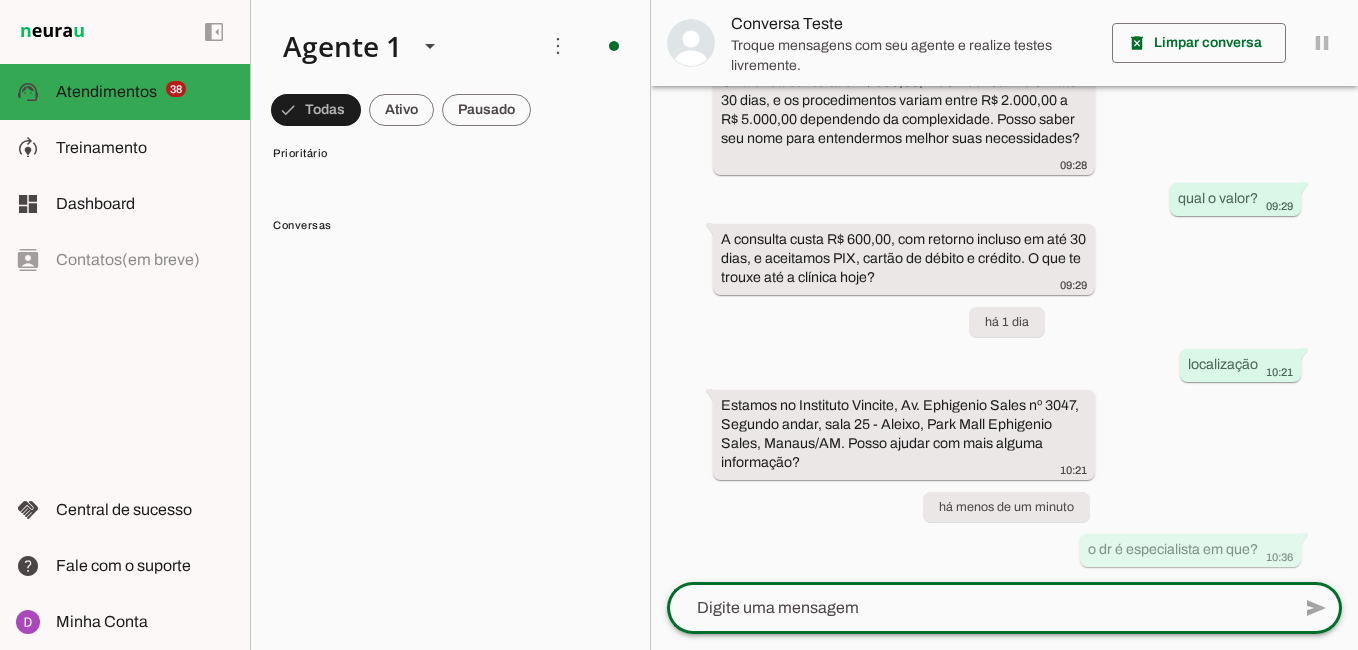 scroll, scrollTop: 0, scrollLeft: 0, axis: both 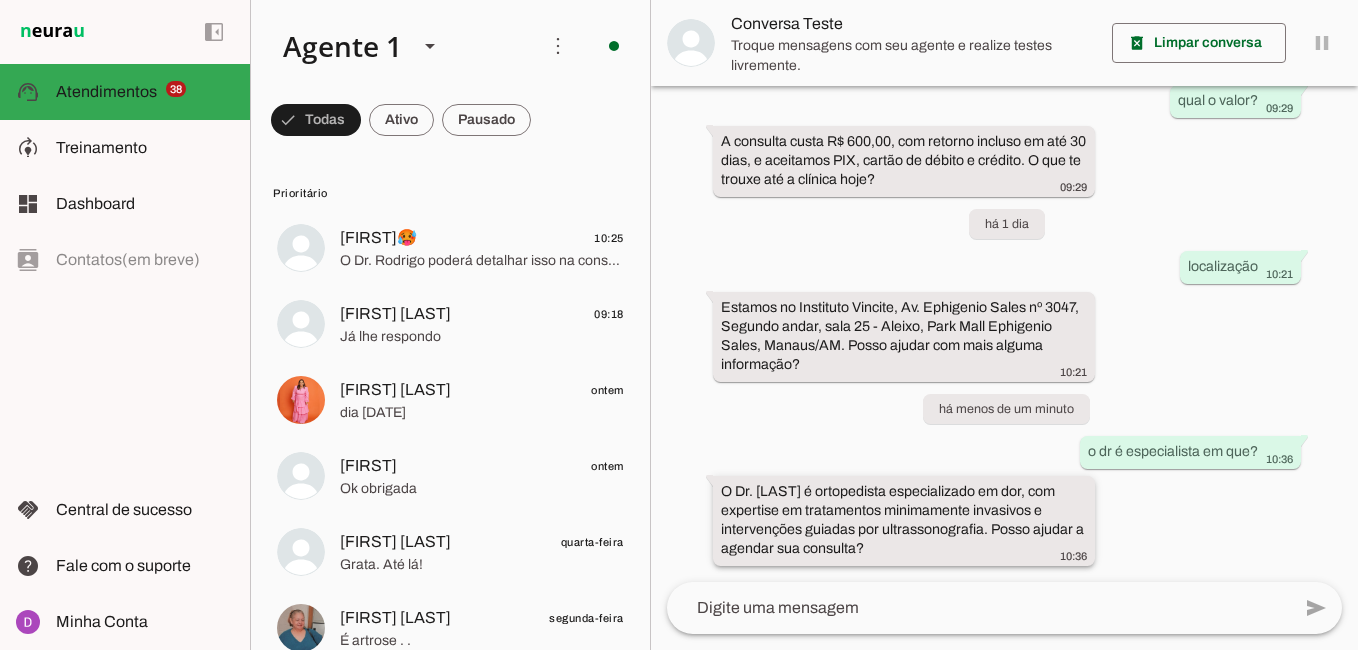 drag, startPoint x: 720, startPoint y: 488, endPoint x: 973, endPoint y: 556, distance: 261.979 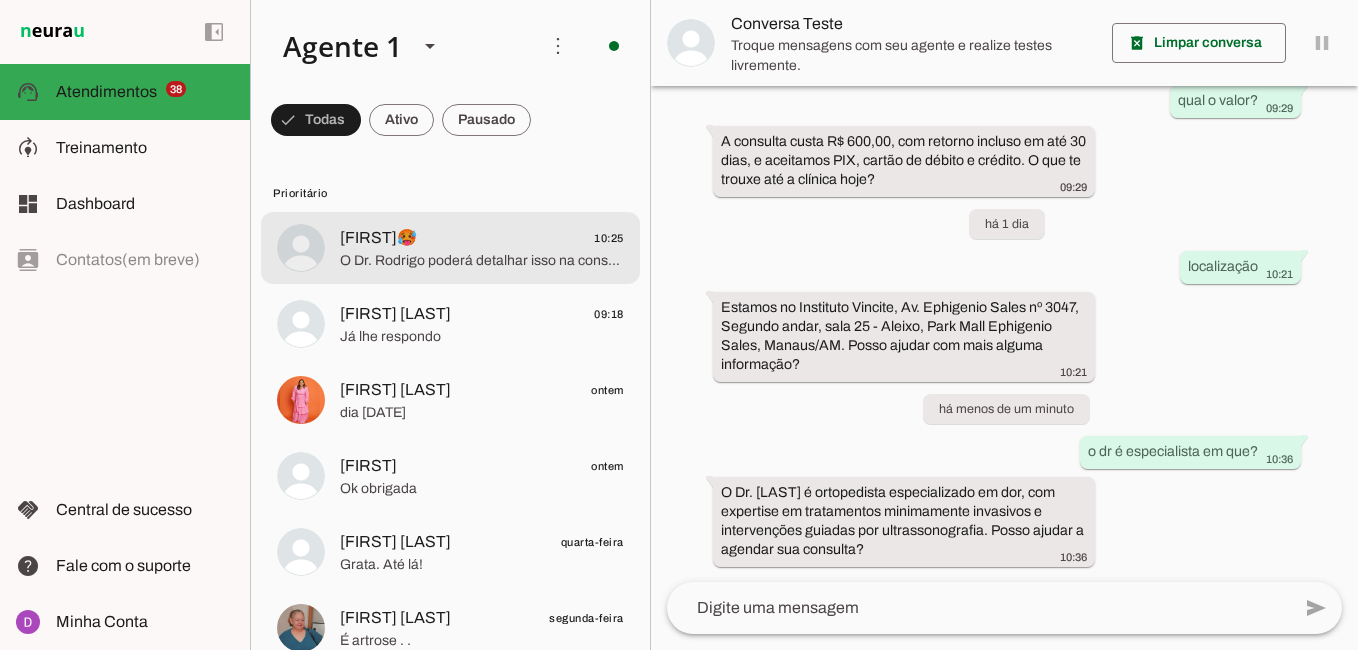 click on "[FIRST]🥵
[TIME]" 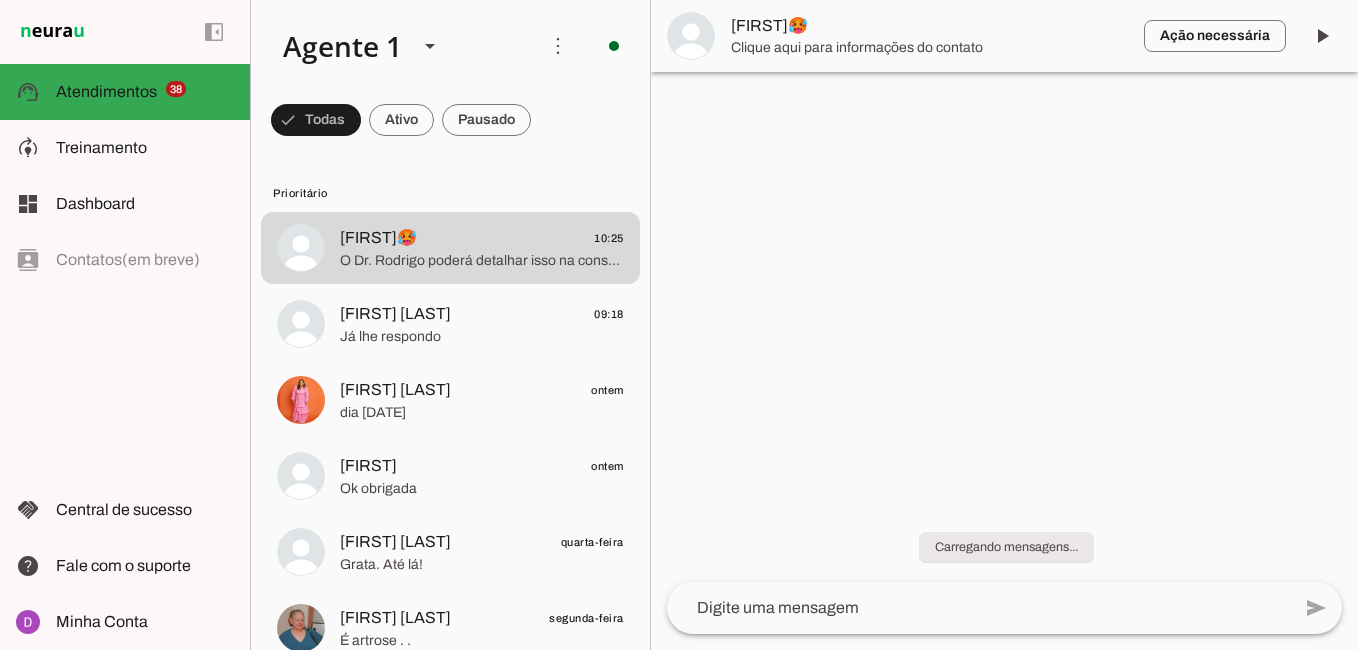 scroll, scrollTop: 0, scrollLeft: 0, axis: both 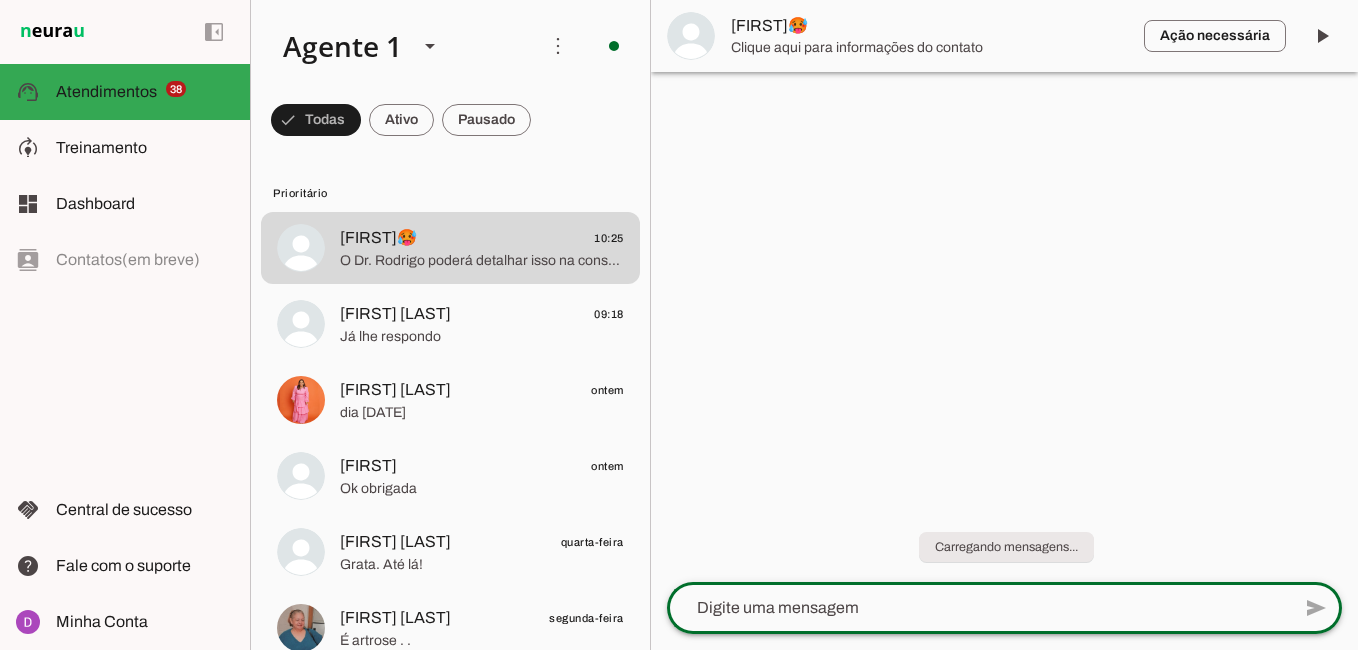 click 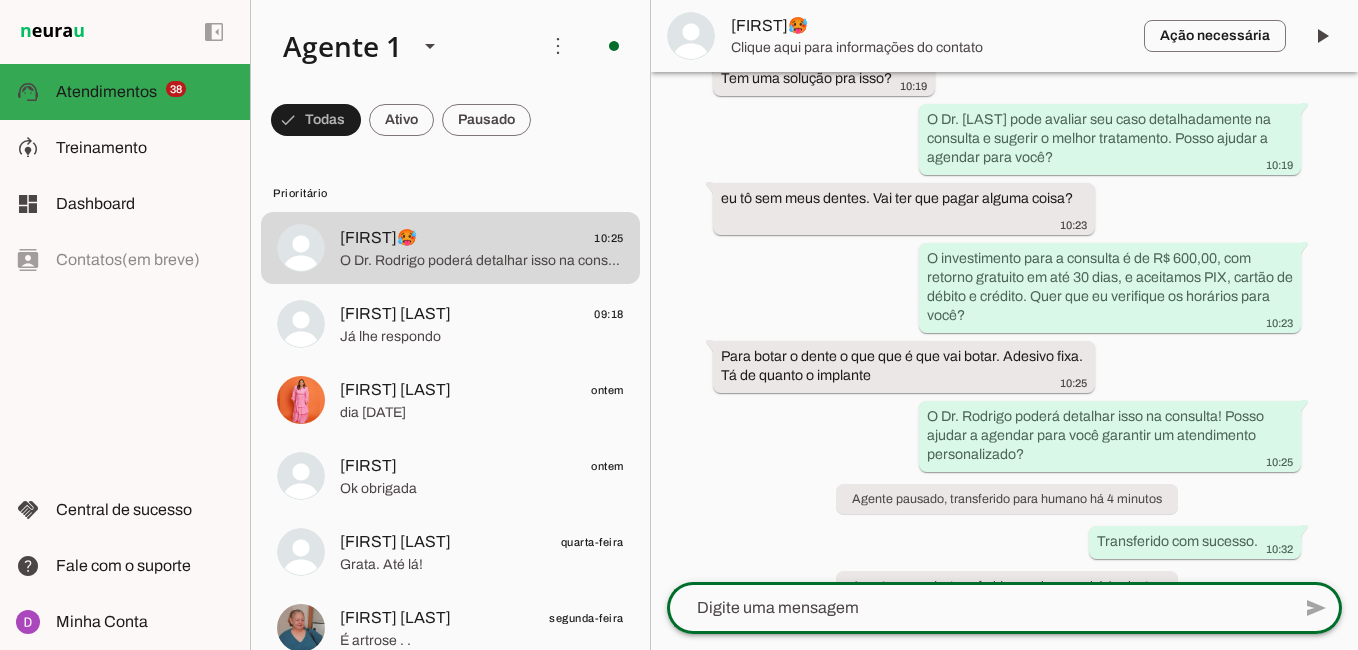 scroll, scrollTop: 1032, scrollLeft: 0, axis: vertical 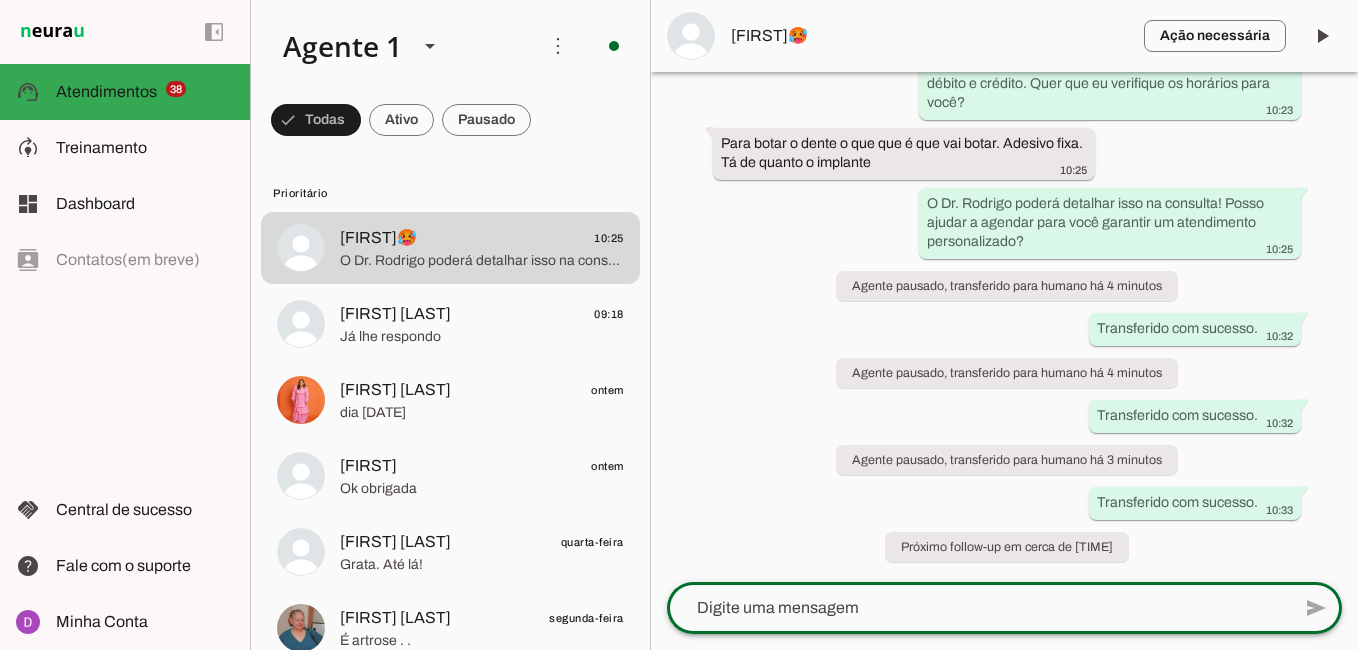 click 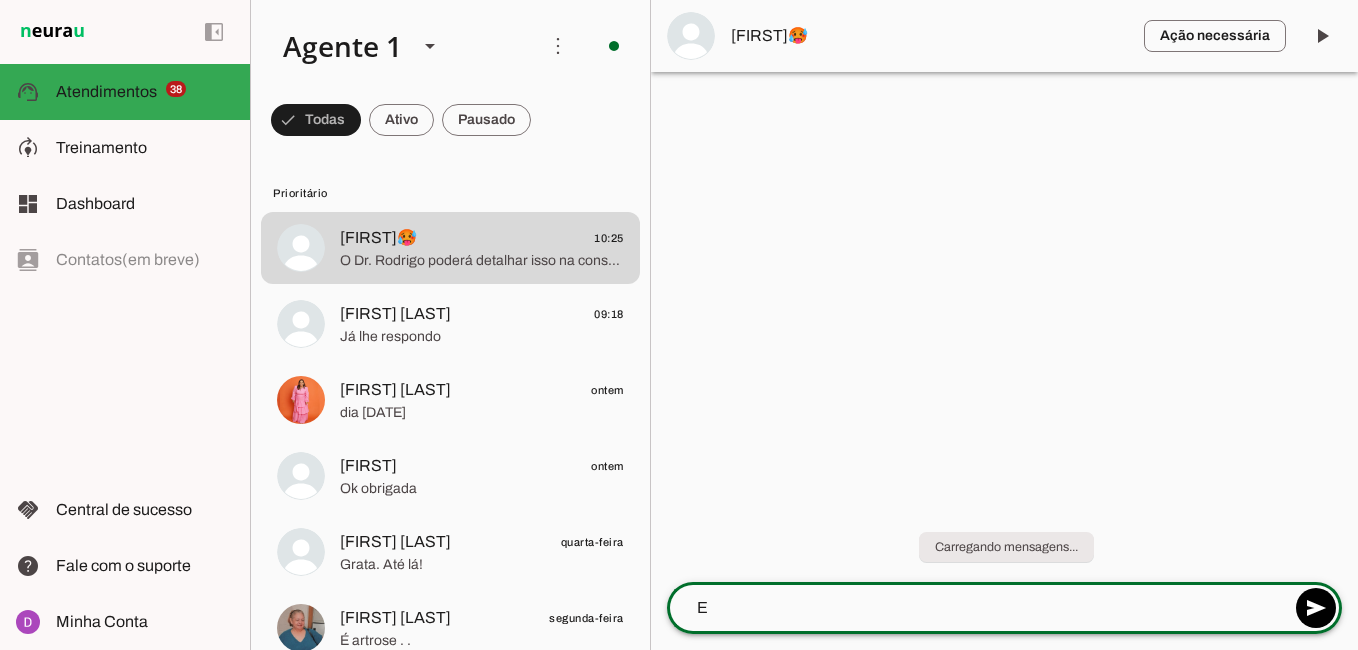 scroll, scrollTop: 0, scrollLeft: 0, axis: both 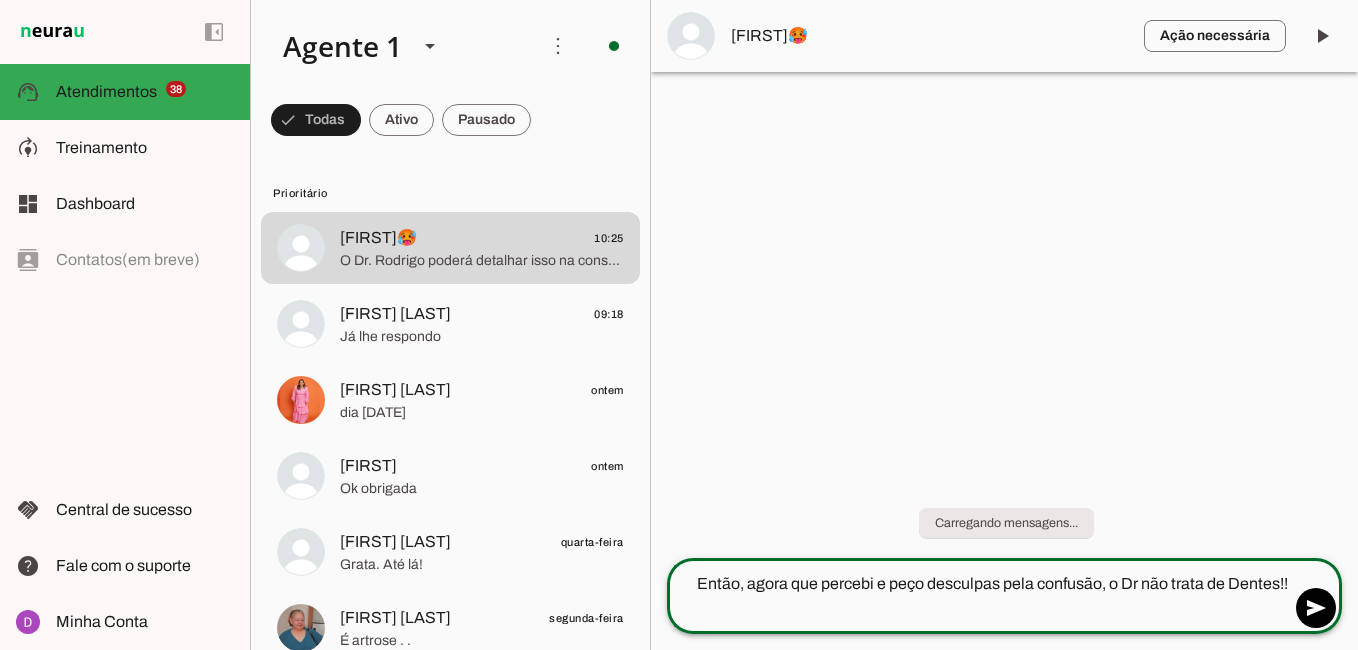 click on "Então, agora que percebi e peço desculpas pela confusão, o Dr não trata de Dentes!!" 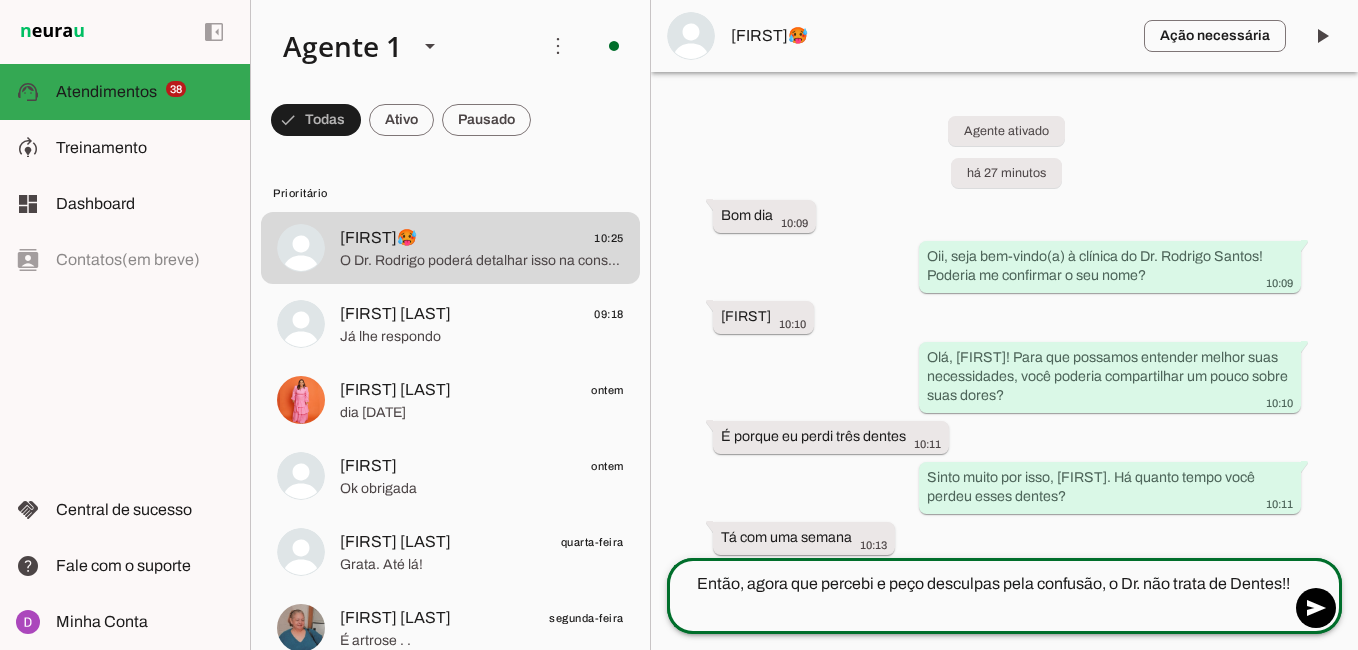 click on "Então, agora que percebi e peço desculpas pela confusão, o Dr. não trata de Dentes!!" 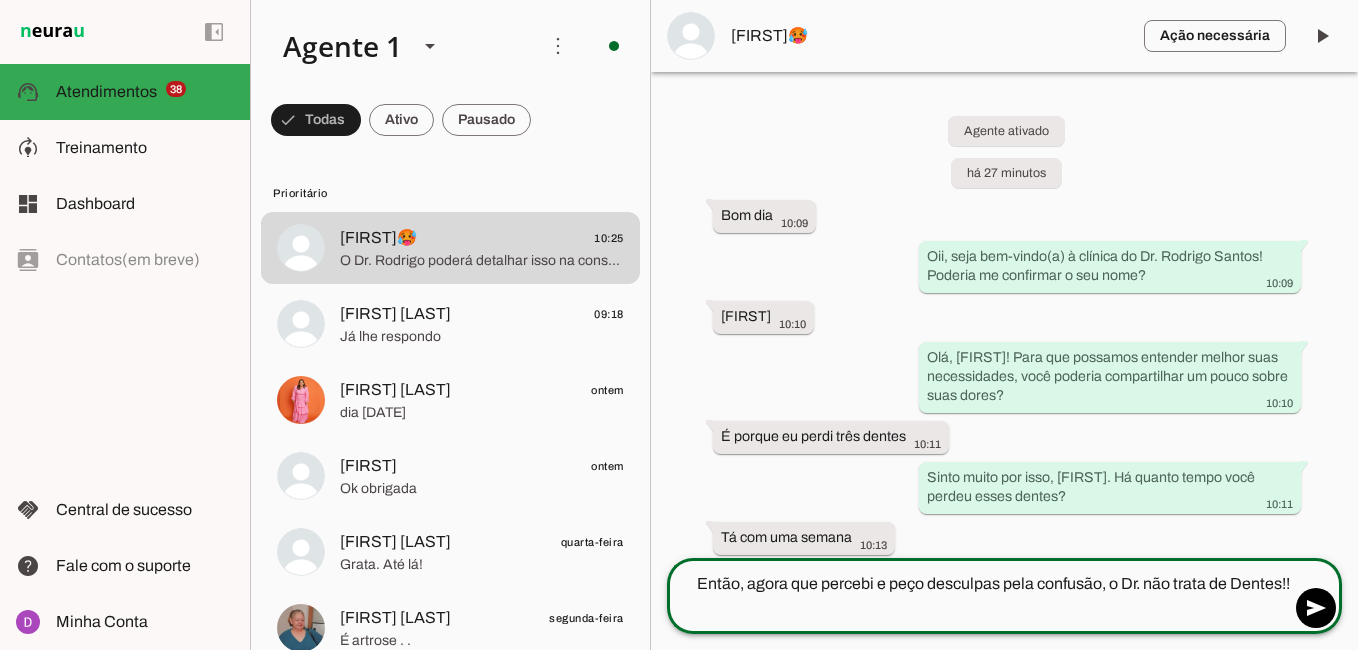 click on "Então, agora que percebi e peço desculpas pela confusão, o Dr. não trata de Dentes!!" 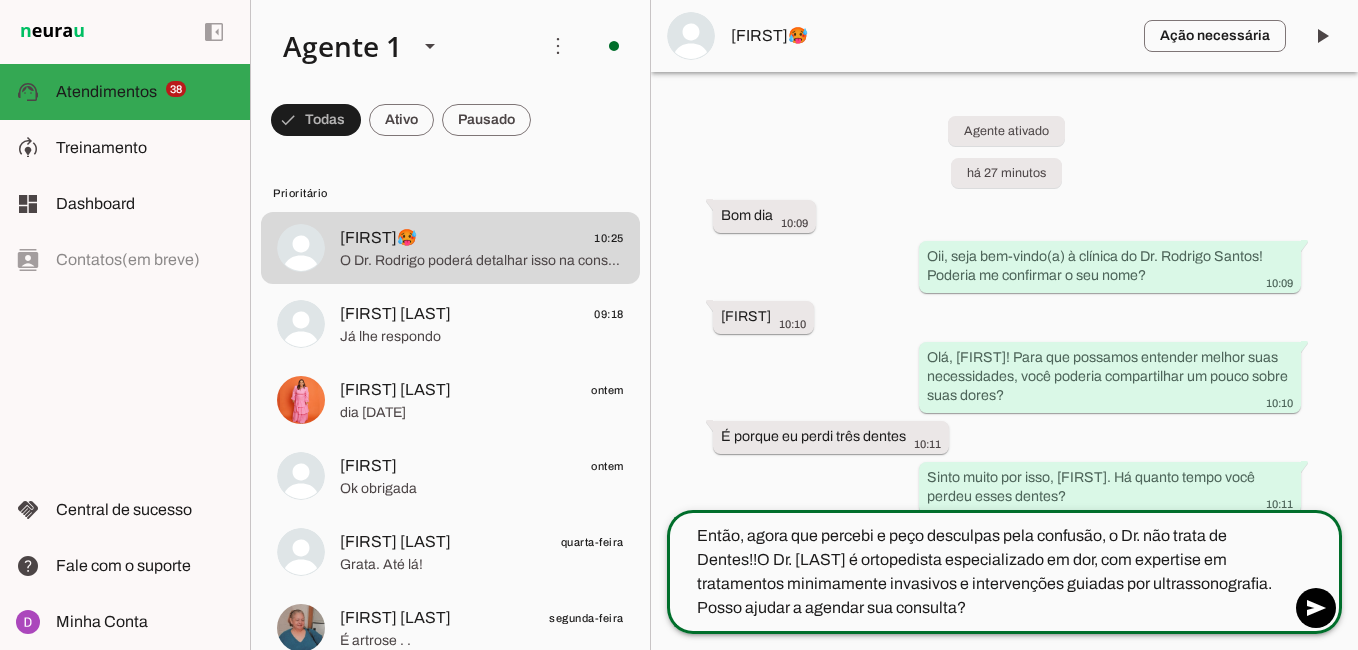click on "Então, agora que percebi e peço desculpas pela confusão, o Dr. não trata de Dentes!!O Dr. [LAST] é ortopedista especializado em dor, com expertise em tratamentos minimamente invasivos e intervenções guiadas por ultrassonografia. Posso ajudar a agendar sua consulta?" 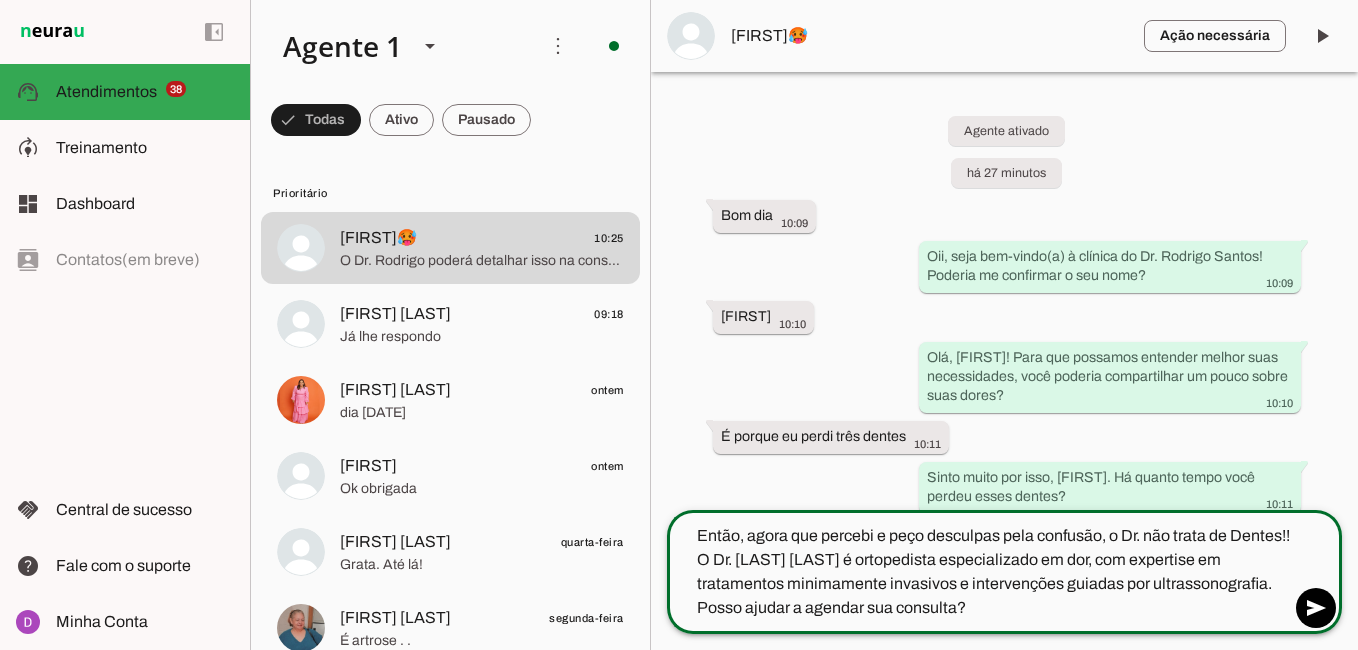 drag, startPoint x: 1123, startPoint y: 544, endPoint x: 1210, endPoint y: 539, distance: 87.14356 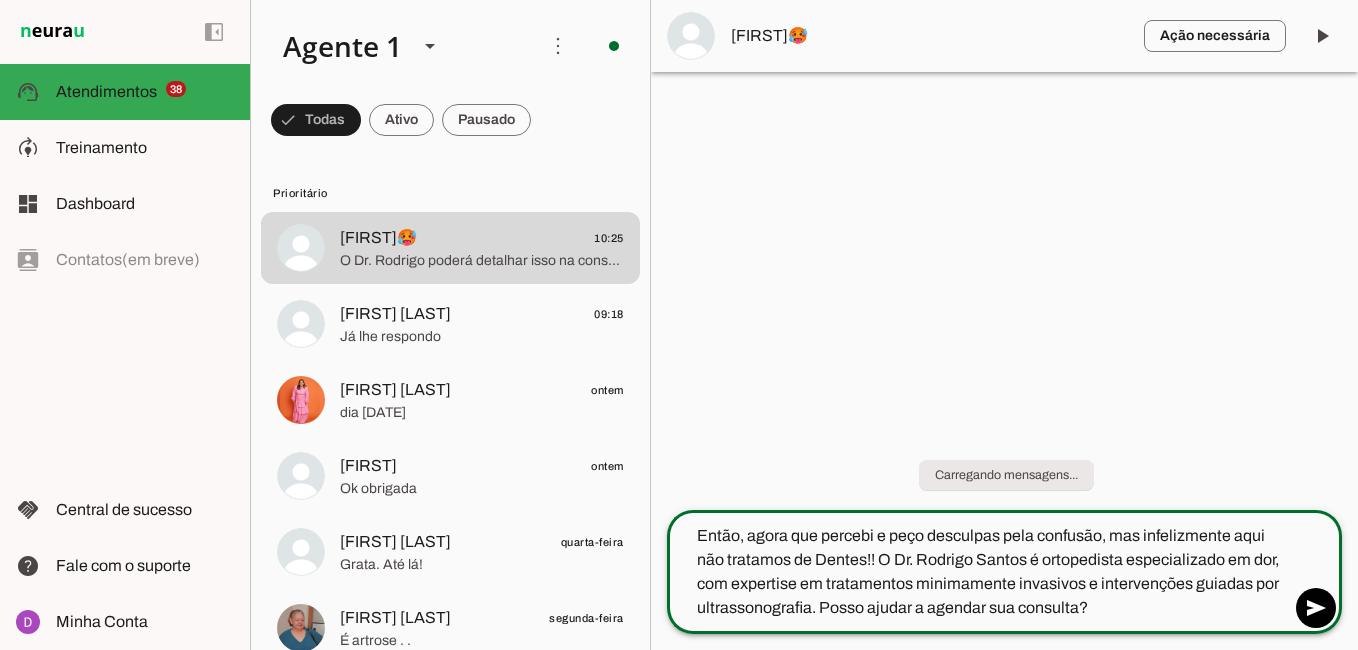 click on "Então, agora que percebi e peço desculpas pela confusão, mas infelizmente aqui não tratamos de Dentes!! O Dr. Rodrigo Santos é ortopedista especializado em dor, com expertise em tratamentos minimamente invasivos e intervenções guiadas por ultrassonografia. Posso ajudar a agendar sua consulta?" 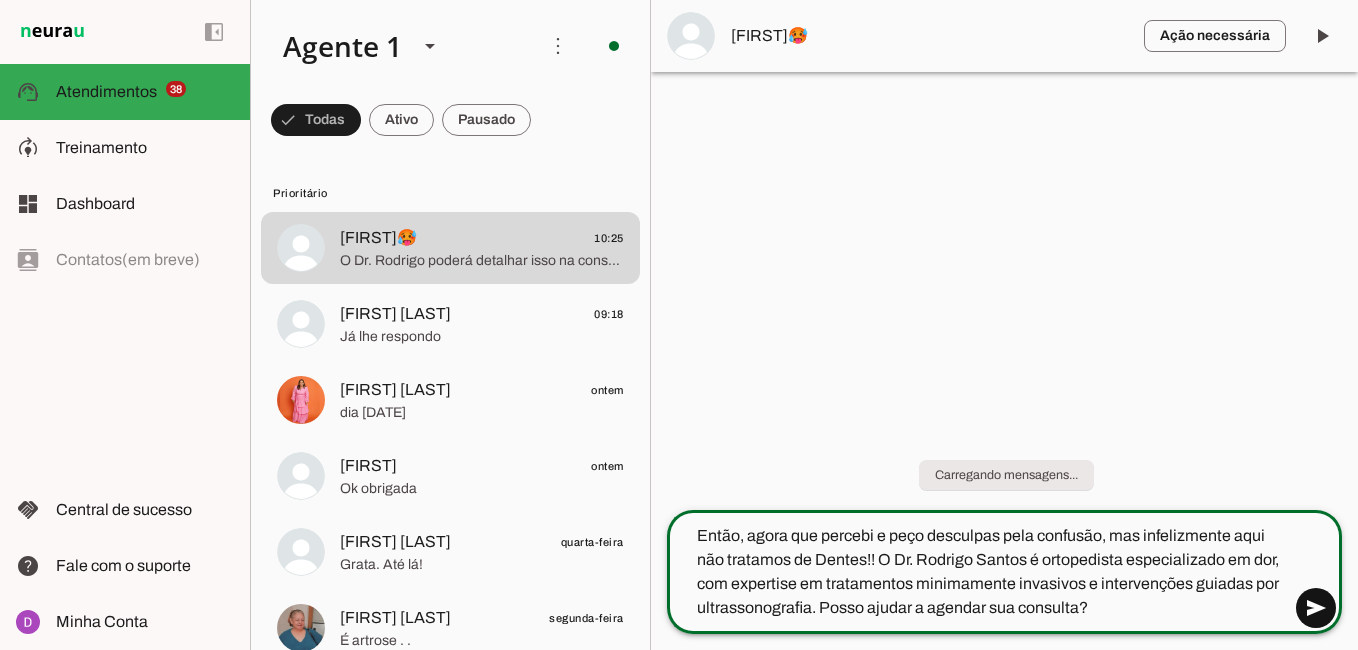 type on "Então, agora que percebi e peço desculpas pela confusão, mas infelizmente aqui não tratamos de Dentes!! O Dr. Rodrigo Santos é ortopedista especializado em dor, com expertise em tratamentos minimamente invasivos e intervenções guiadas por ultrassonografia. Posso ajudar a agendar sua consulta?" 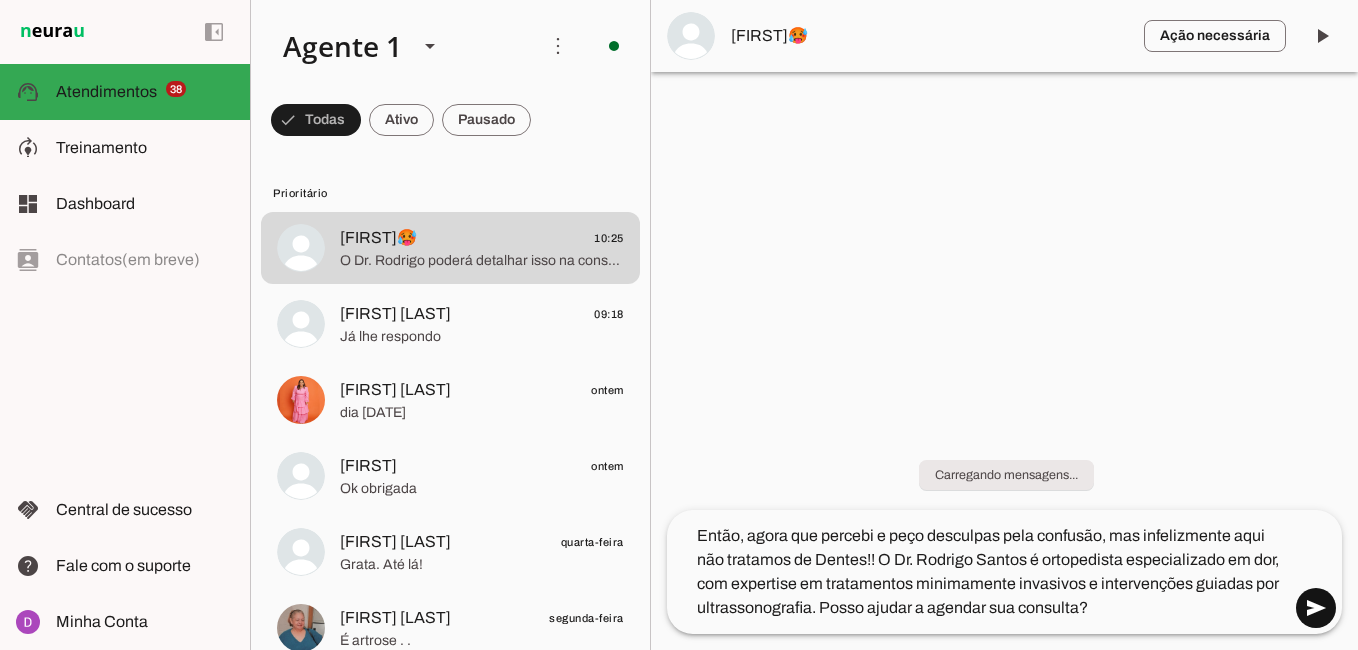click at bounding box center (1316, 608) 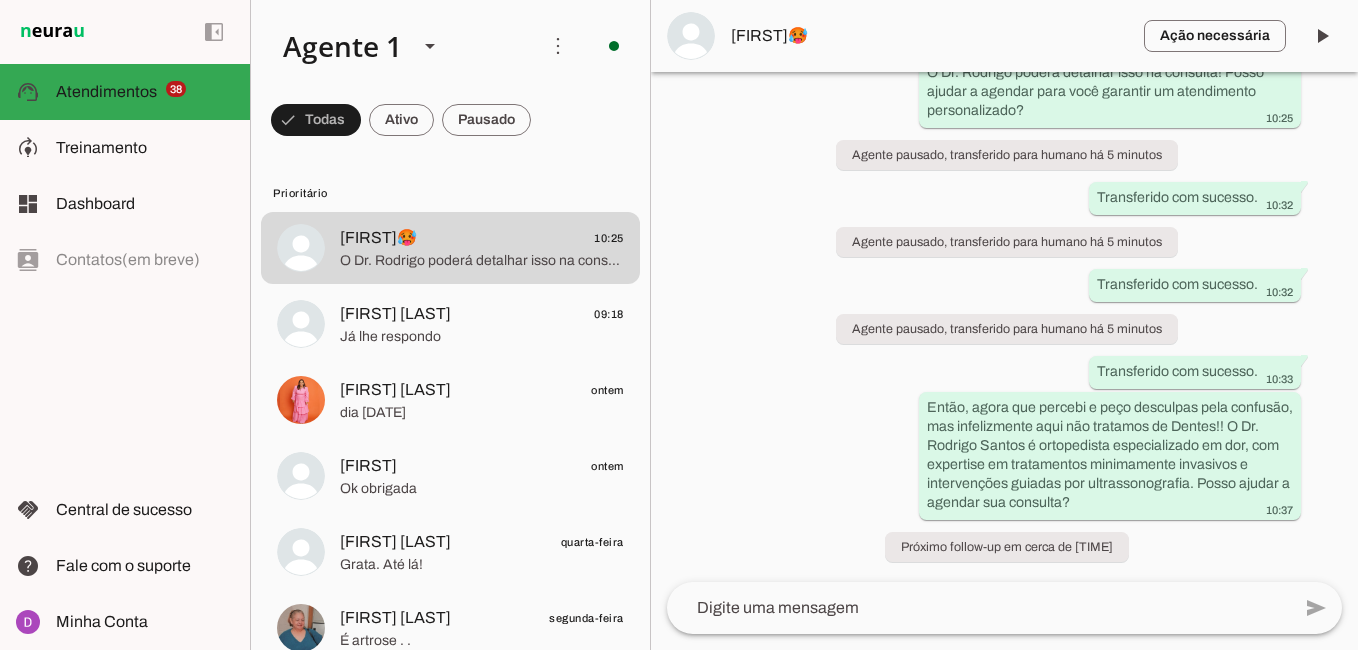 scroll, scrollTop: 1182, scrollLeft: 0, axis: vertical 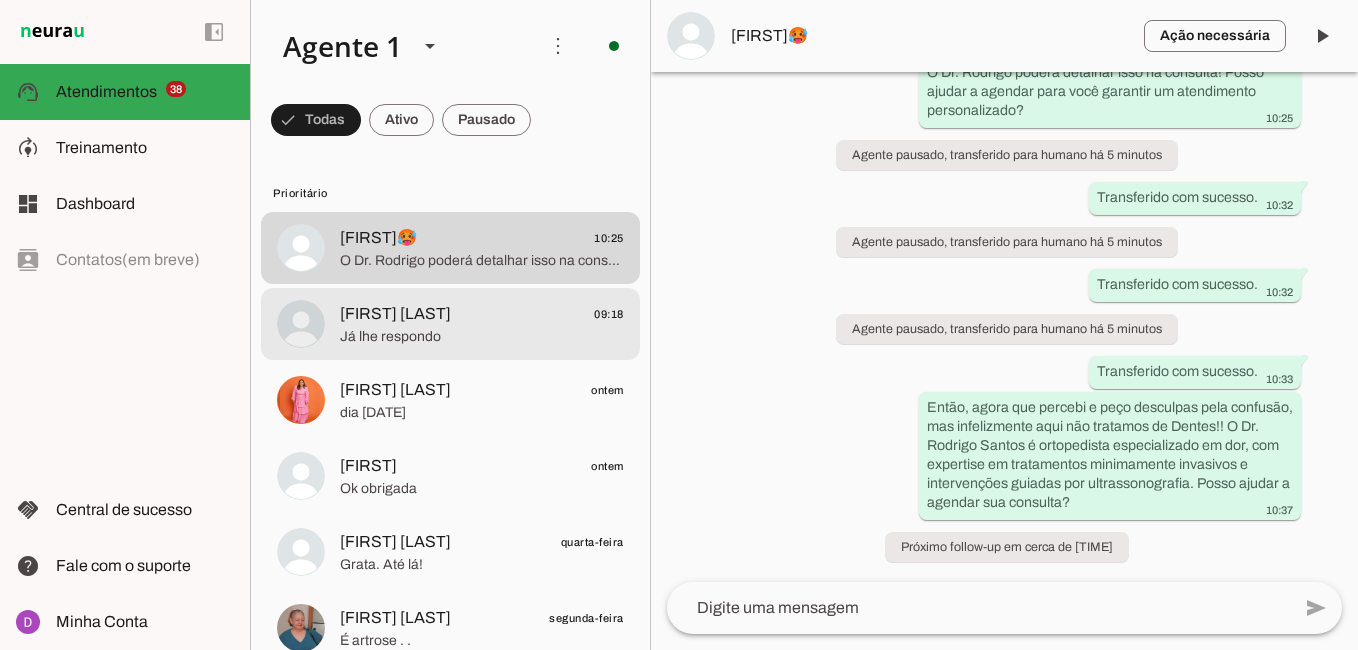 click on "Já lhe respondo" 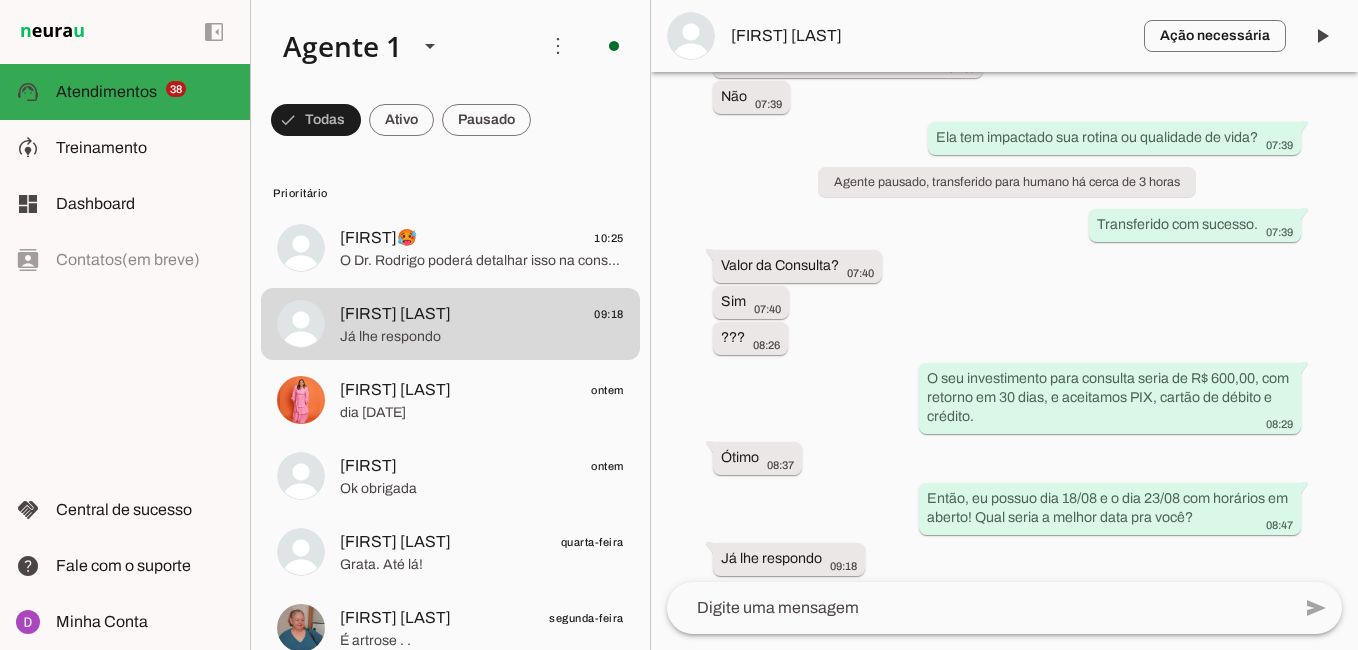 scroll, scrollTop: 571, scrollLeft: 0, axis: vertical 